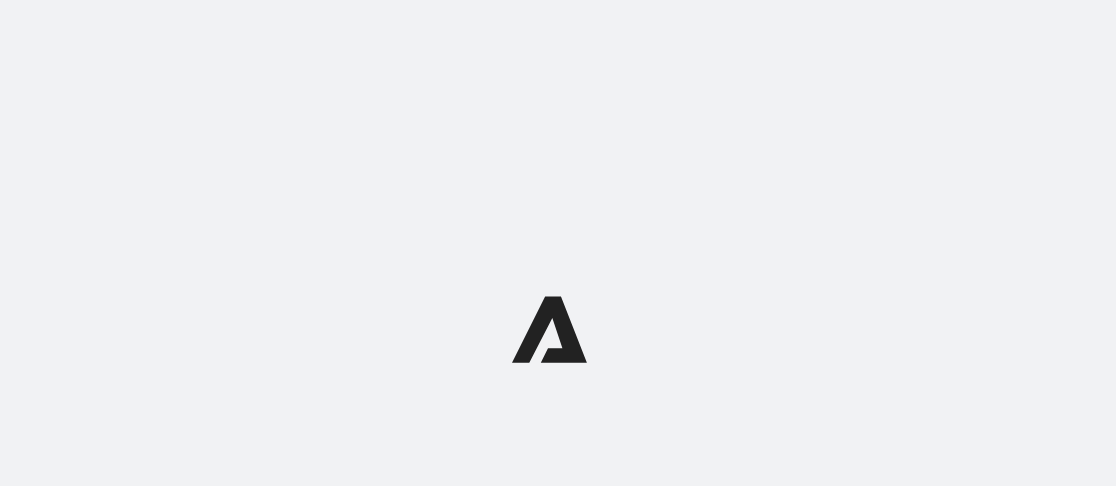 scroll, scrollTop: 0, scrollLeft: 0, axis: both 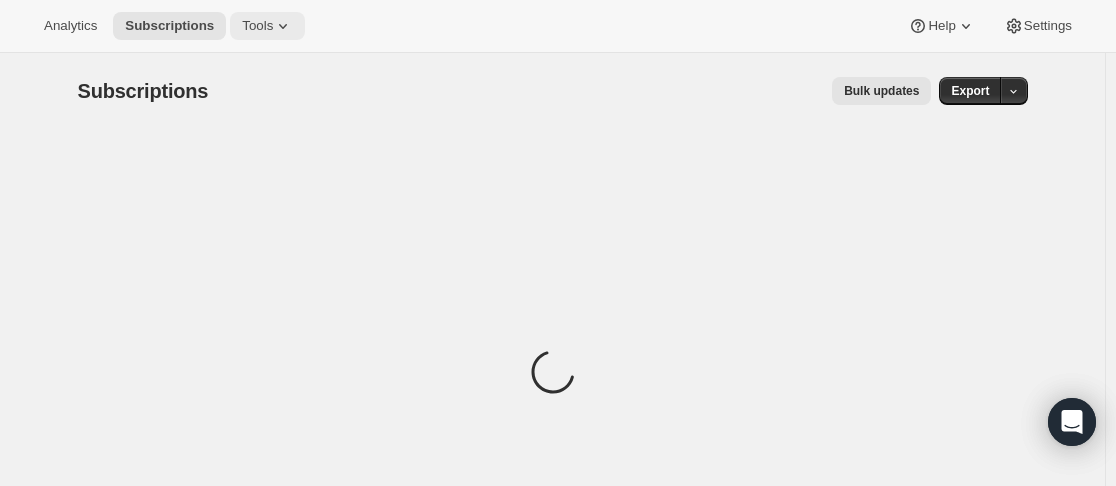 click 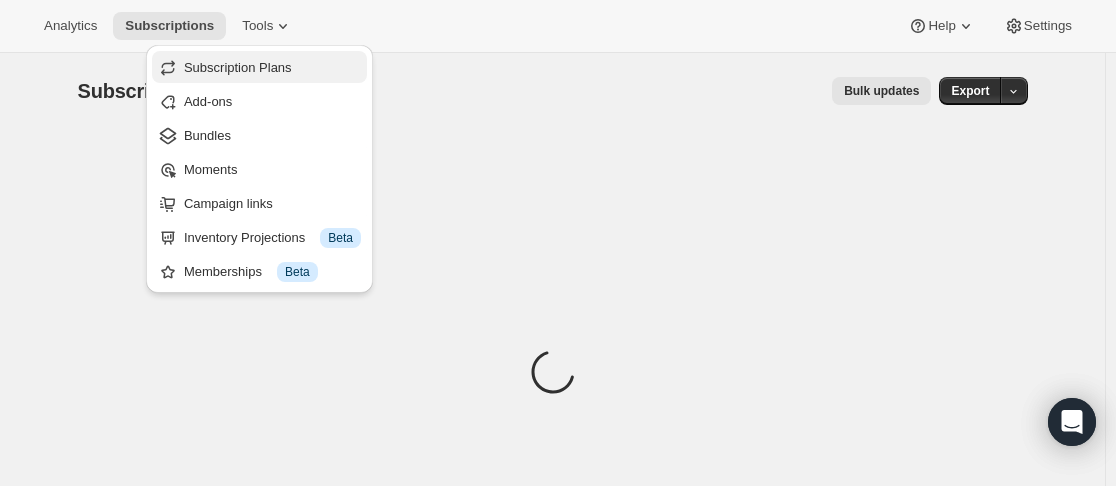 click on "Subscription Plans" at bounding box center [238, 67] 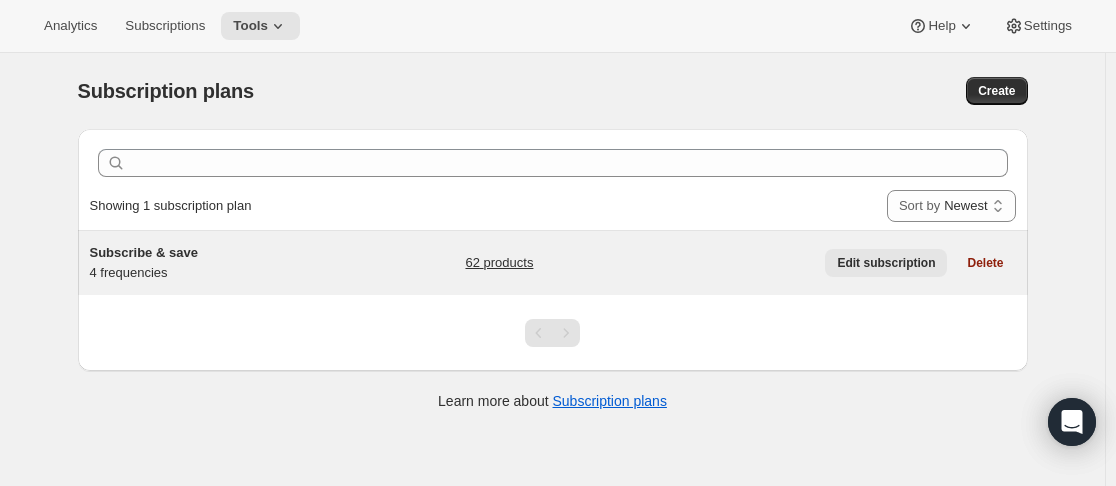 click on "Edit subscription" at bounding box center [886, 263] 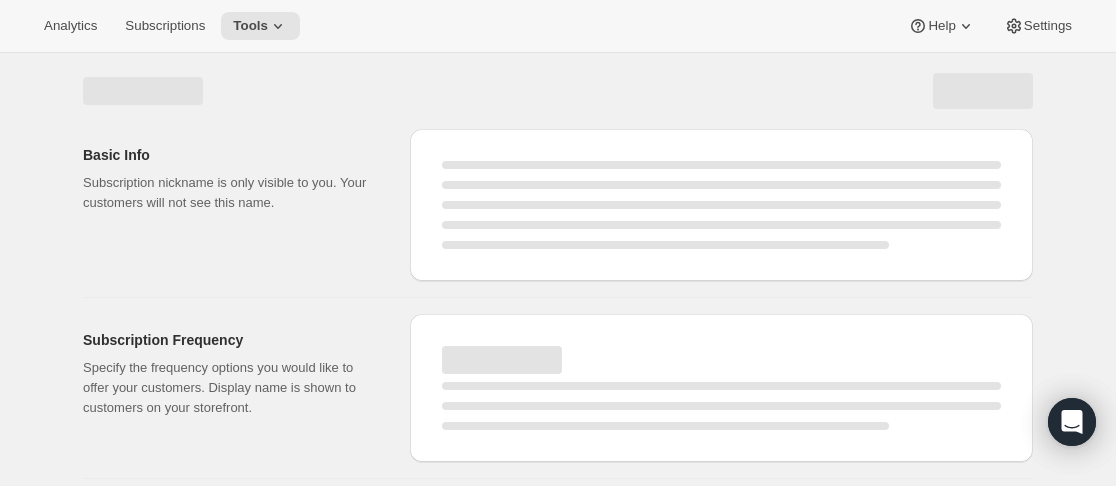 select on "WEEK" 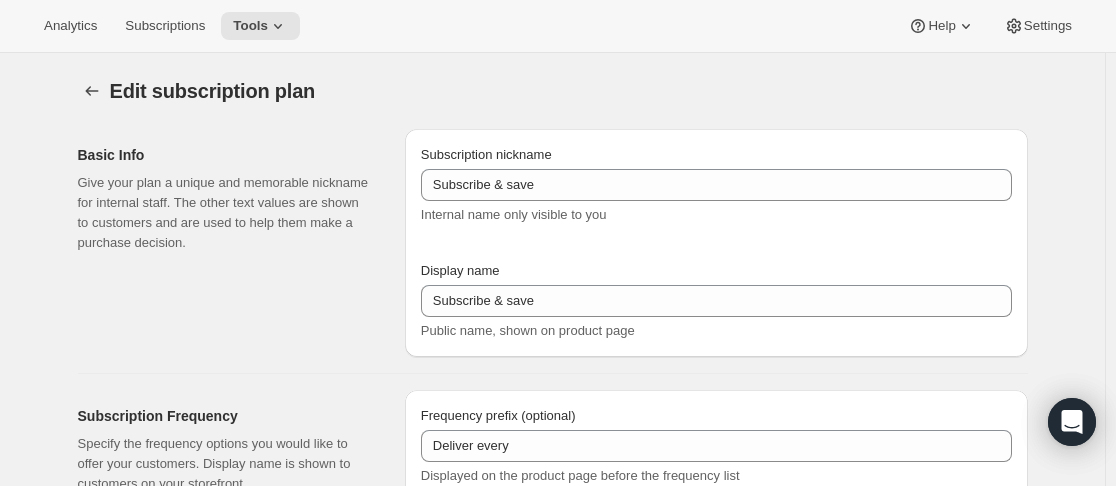 checkbox on "true" 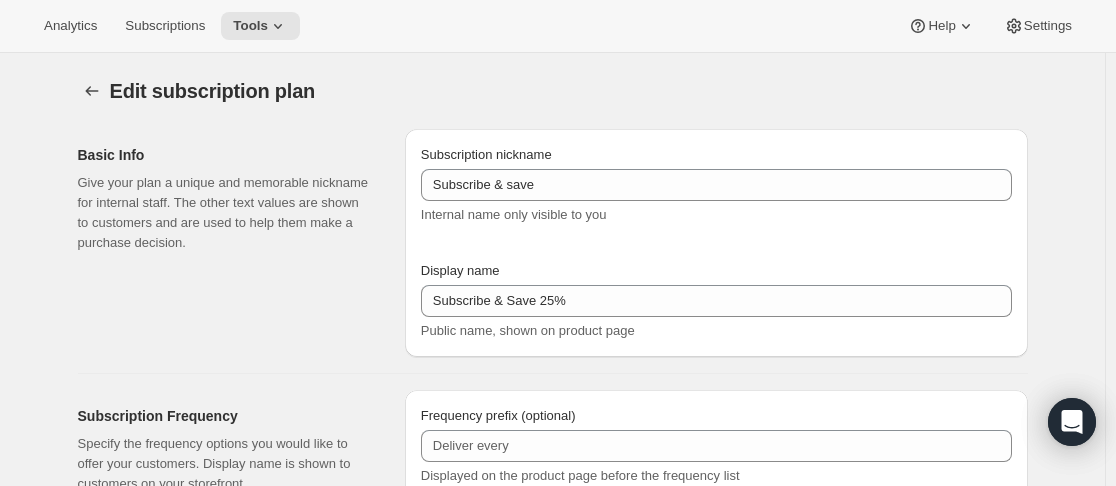select on "MONTH" 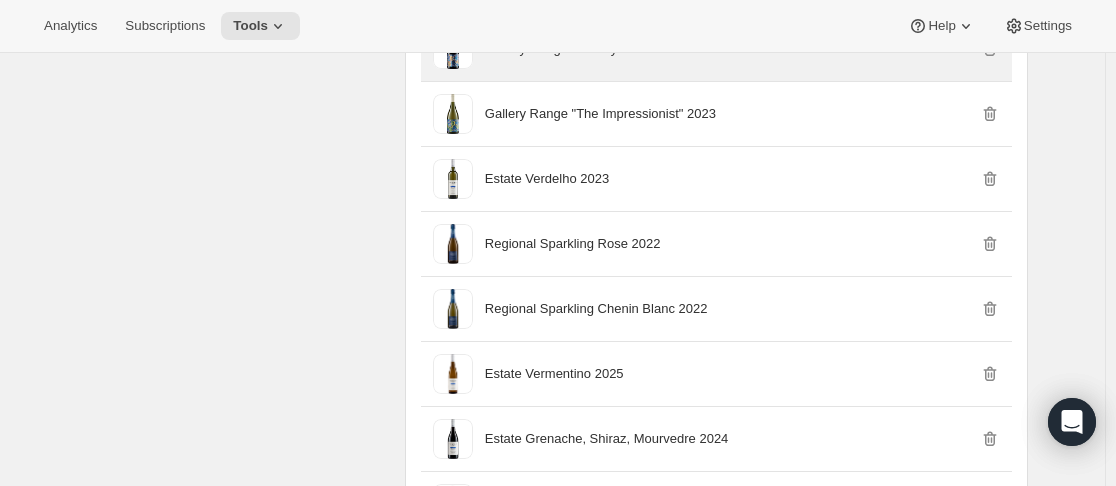 scroll, scrollTop: 2300, scrollLeft: 0, axis: vertical 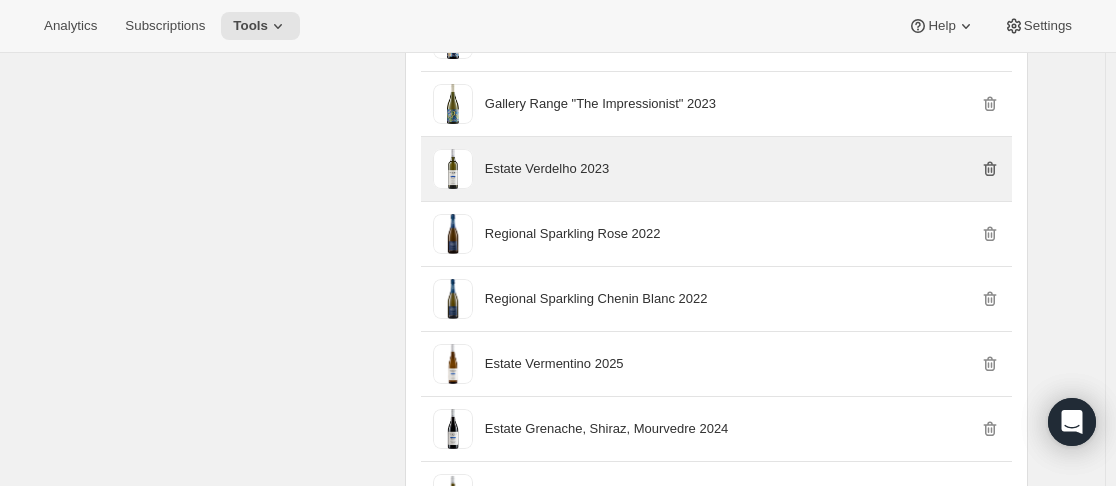 click 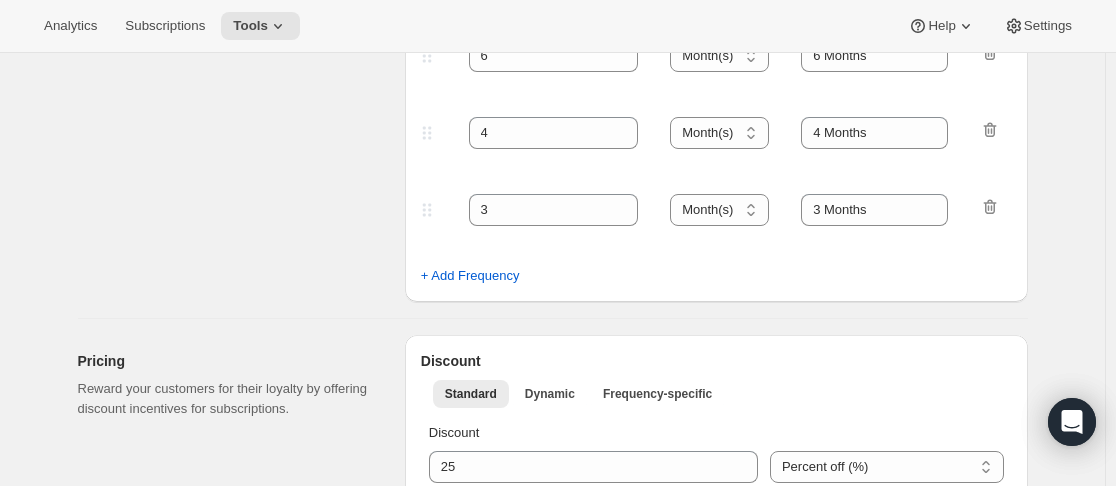 scroll, scrollTop: 0, scrollLeft: 0, axis: both 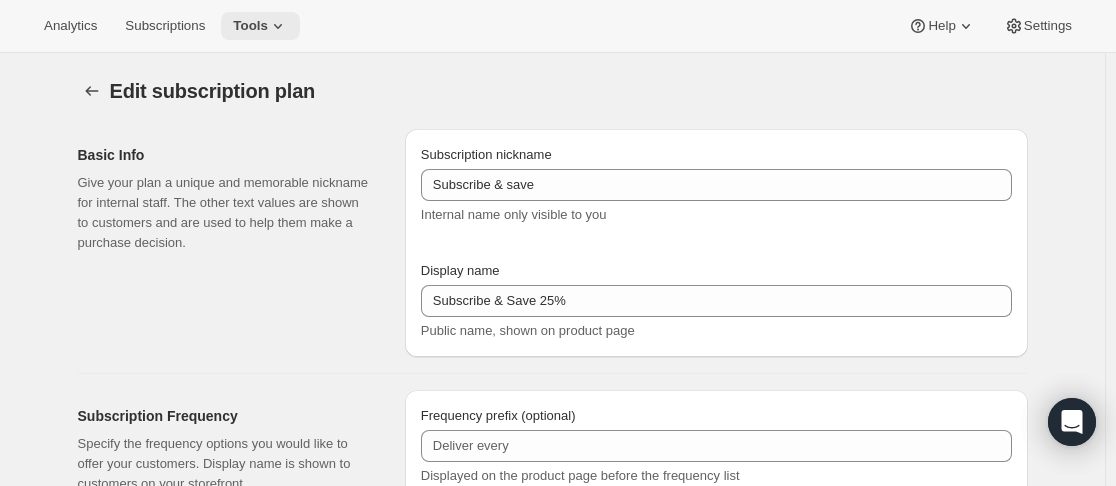click 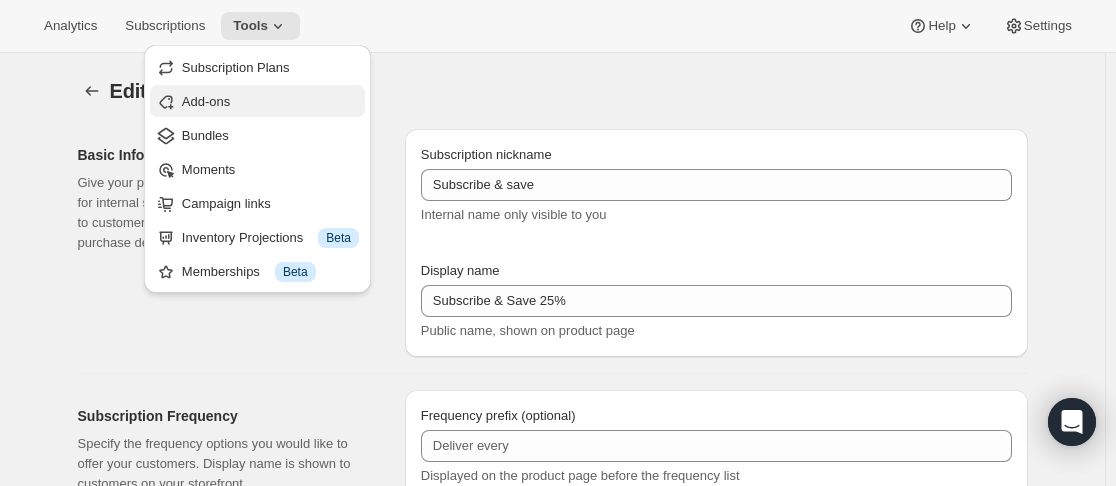 click on "Add-ons" at bounding box center (270, 102) 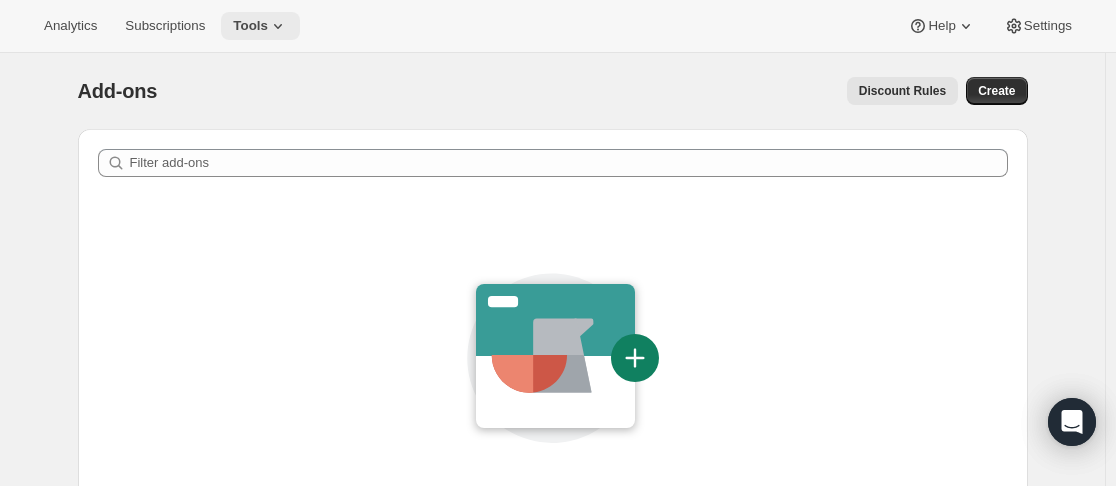 click 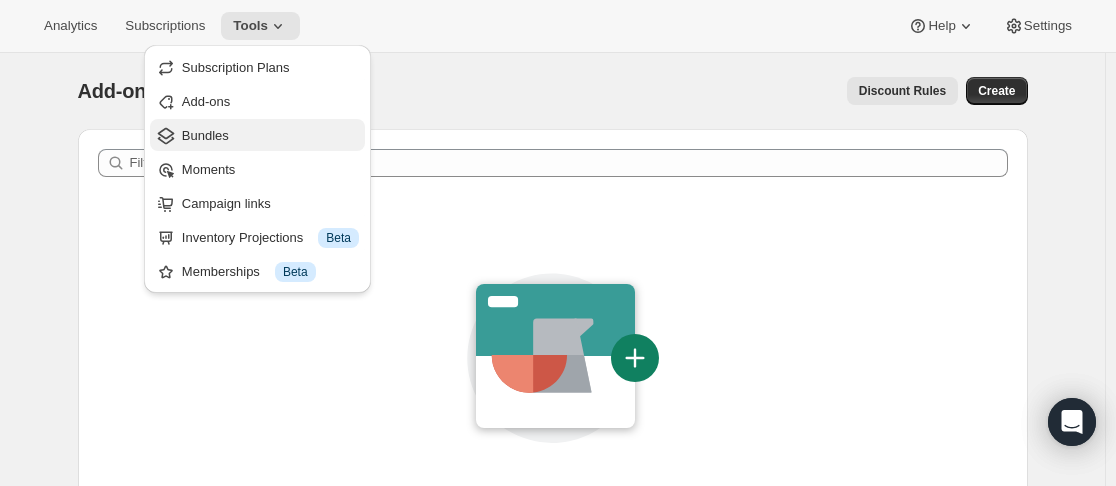 click on "Bundles" at bounding box center [270, 136] 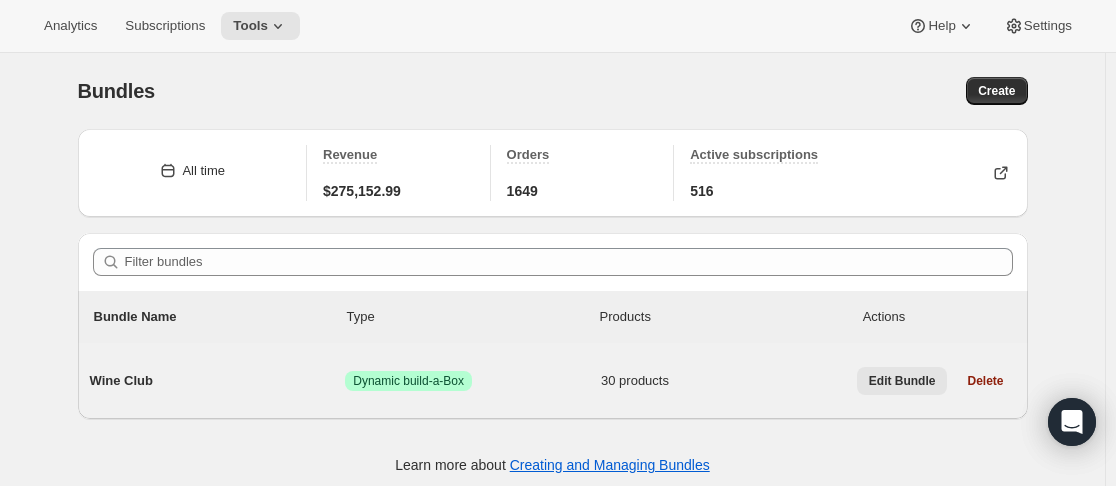 click on "Edit Bundle" at bounding box center (902, 381) 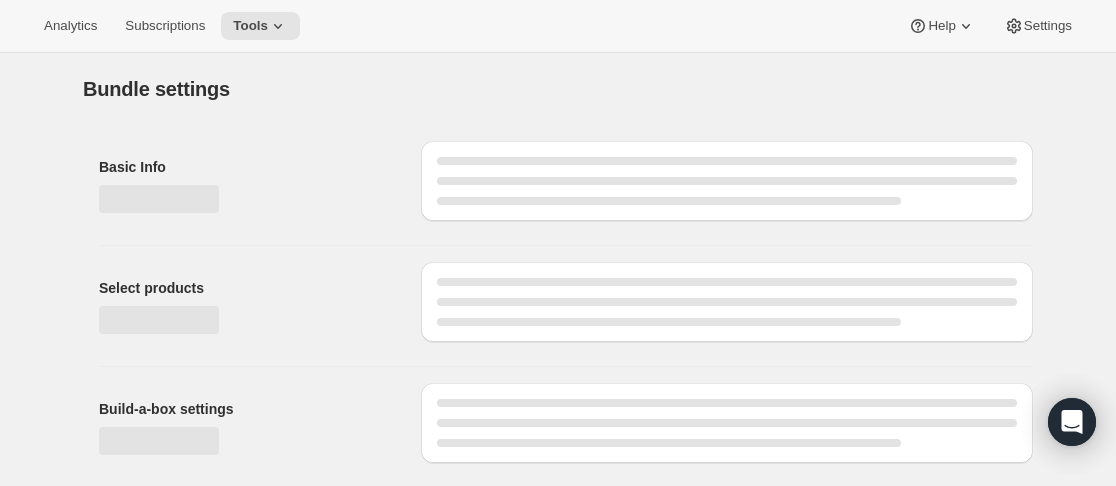 type on "Wine Club" 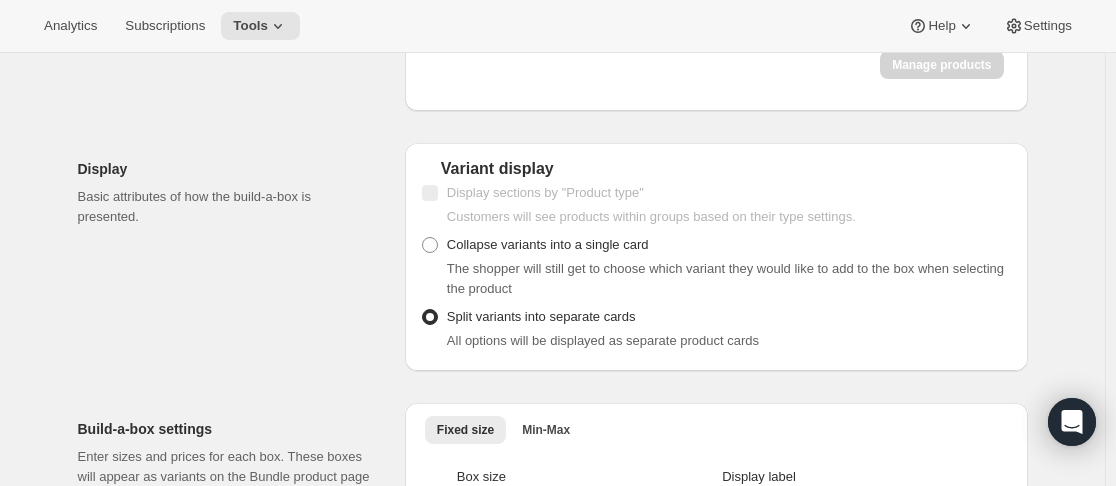 scroll, scrollTop: 2208, scrollLeft: 0, axis: vertical 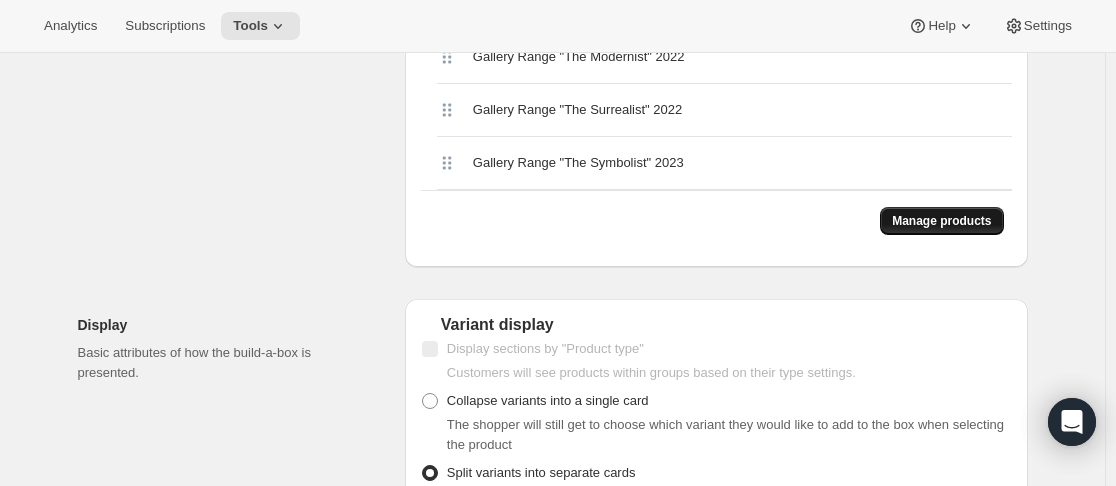 click on "Manage products" at bounding box center (941, 221) 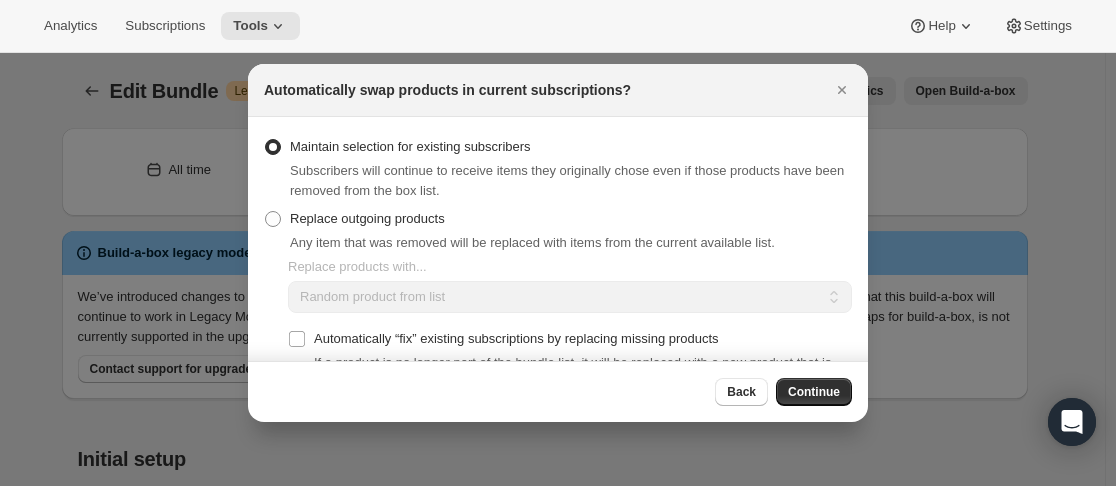 scroll, scrollTop: 2208, scrollLeft: 0, axis: vertical 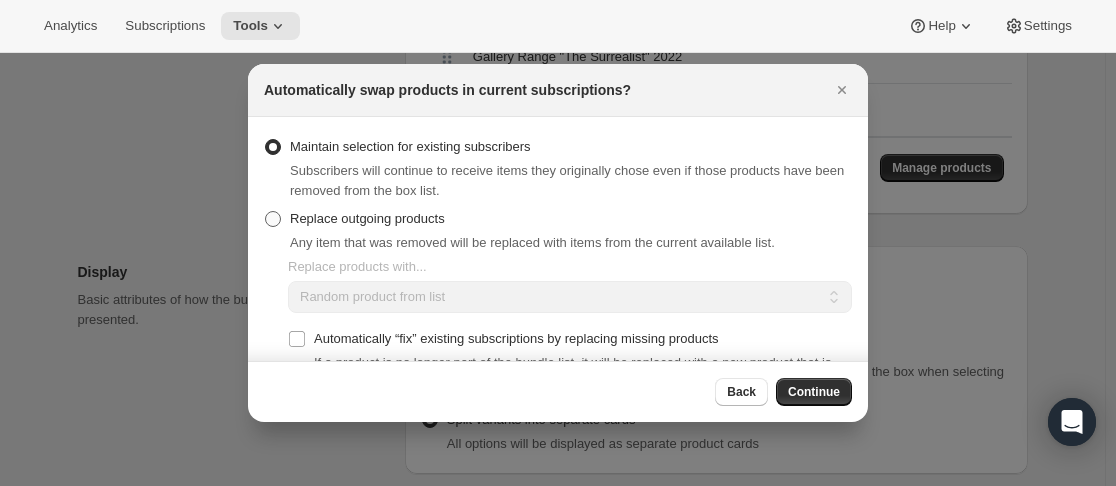 click on "Replace outgoing products" at bounding box center [367, 219] 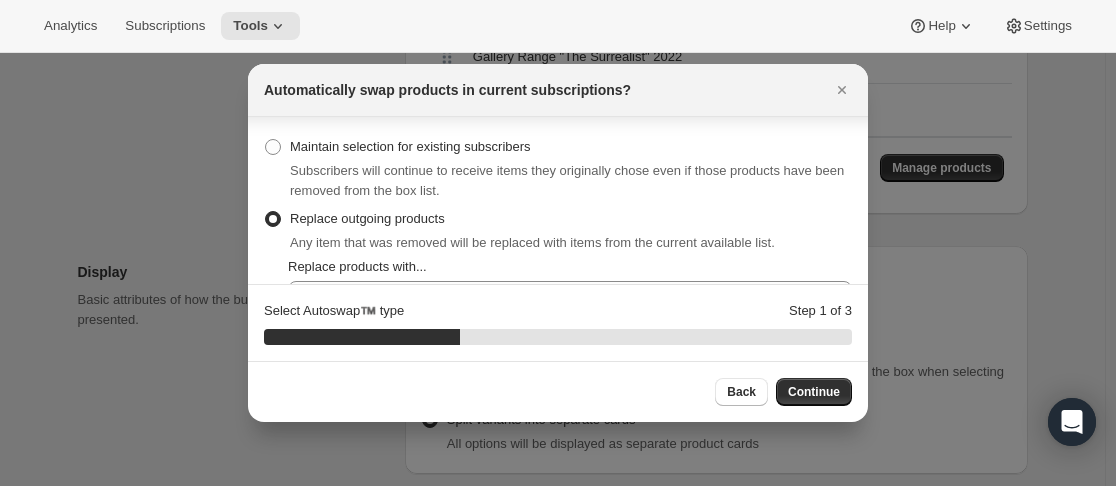 scroll, scrollTop: 100, scrollLeft: 0, axis: vertical 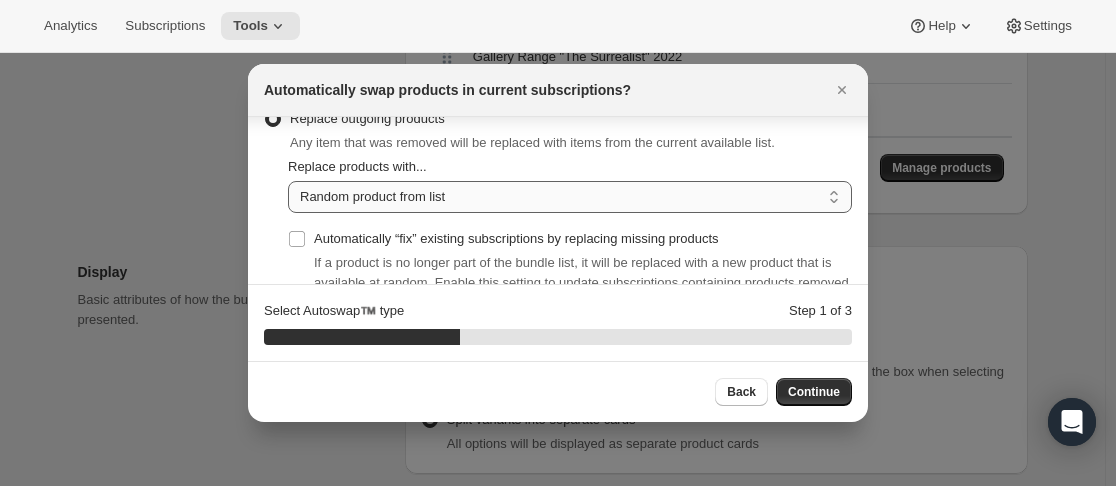 click on "Random product from list Matching product type Select specific replacements" at bounding box center (570, 197) 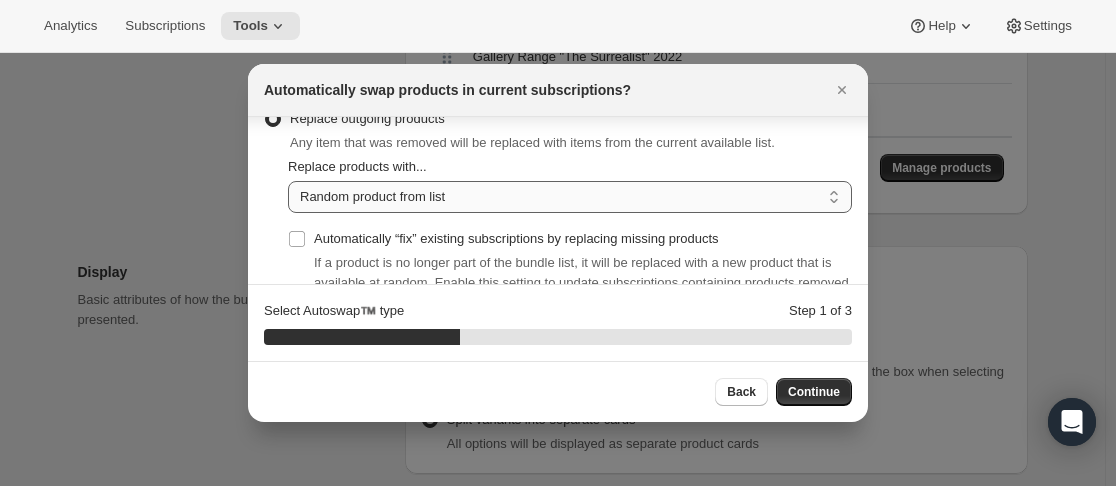 click on "Random product from list Matching product type Select specific replacements" at bounding box center [570, 197] 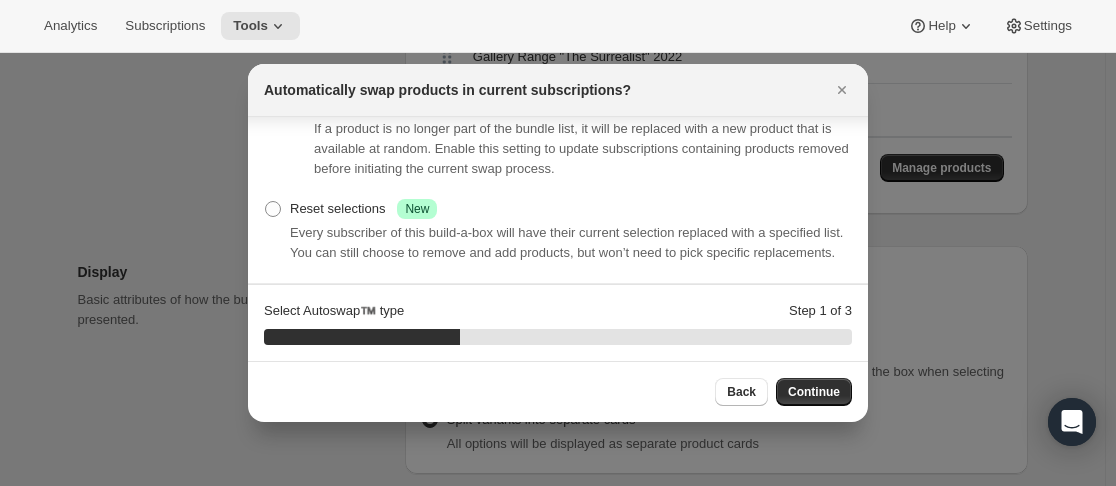 scroll, scrollTop: 34, scrollLeft: 0, axis: vertical 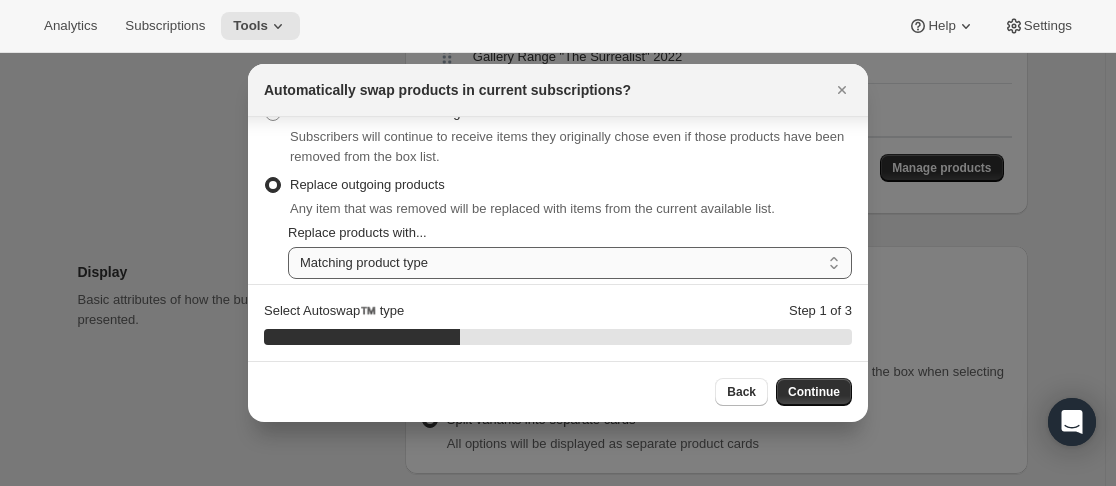 click on "Random product from list Matching product type Select specific replacements" at bounding box center (570, 263) 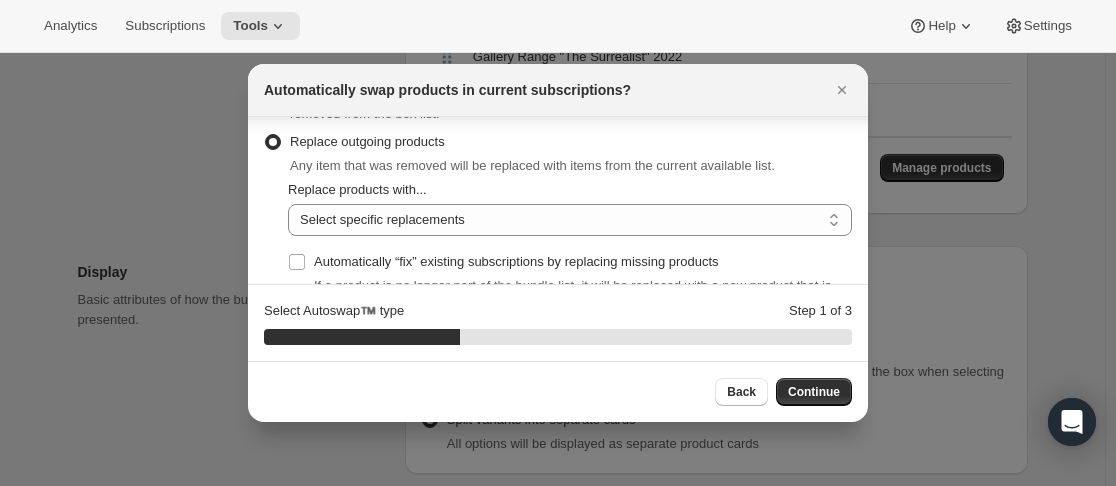 scroll, scrollTop: 100, scrollLeft: 0, axis: vertical 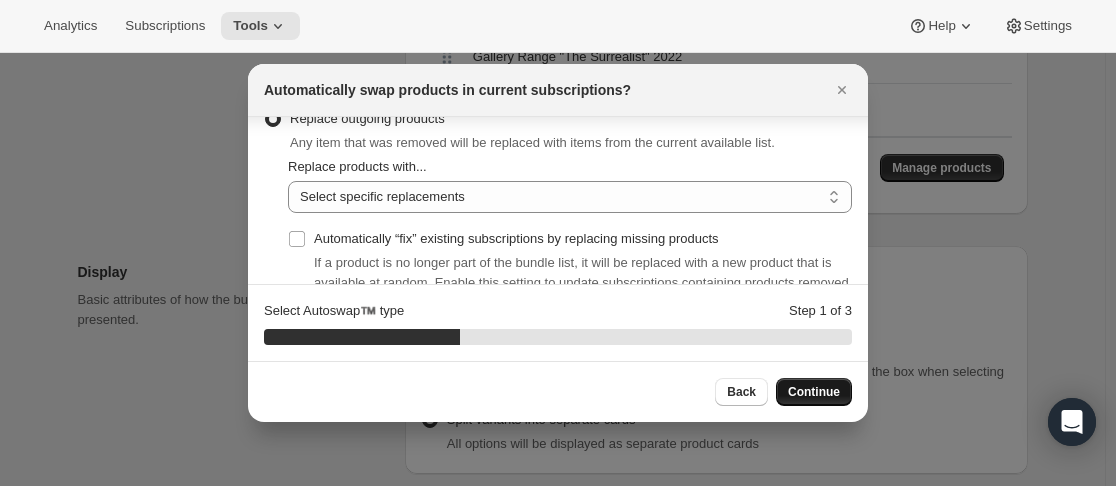 click on "Continue" at bounding box center (814, 392) 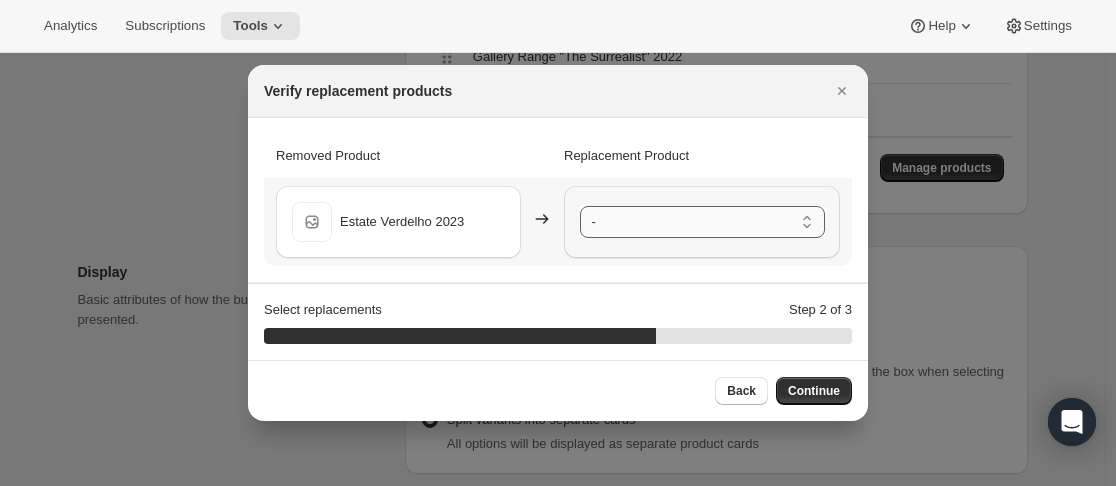 click on "-  Blanc de Blanc Sparkling - Default Title Estate Cabernet Malbec 2022 - Default Title Estate Chardonnay 2024 - Default Title Estate Chenin Blanc 2024 - Default Title Estate Field Blend 2025 - Default Title Estate Grenache, Shiraz, Mourvedre 2024 - Default Title Estate Rosé 2025 - Default Title Estate Sauvignon Blanc 2025 - Default Title Estate Shiraz 2023 - Default Title Estate Tempranillo 2023 - Default Title Estate Vermentino 2025 - Default Title Rare Liqueur Verdelho - Default Title Rare Tawny - Default Title Rare Topaque - Default Title Regional Frankland River Riesling 2022 - Default Title Regional Frankland River Shiraz 2022 - Default Title Regional Frankland River Tempranillo 2023 - Default Title Regional Geographe Chardonnay 2024 - Default Title Regional Geographe Grenache 2023 - Default Title Regional Margaret River Cabernet 2021 - Default Title Regional Sparkling Chenin Blanc 2022 - Default Title Regional Sparkling Rose 2022 - Default Title Regional Swan Valley Chenin Blanc 2022 - Default Title" at bounding box center (702, 222) 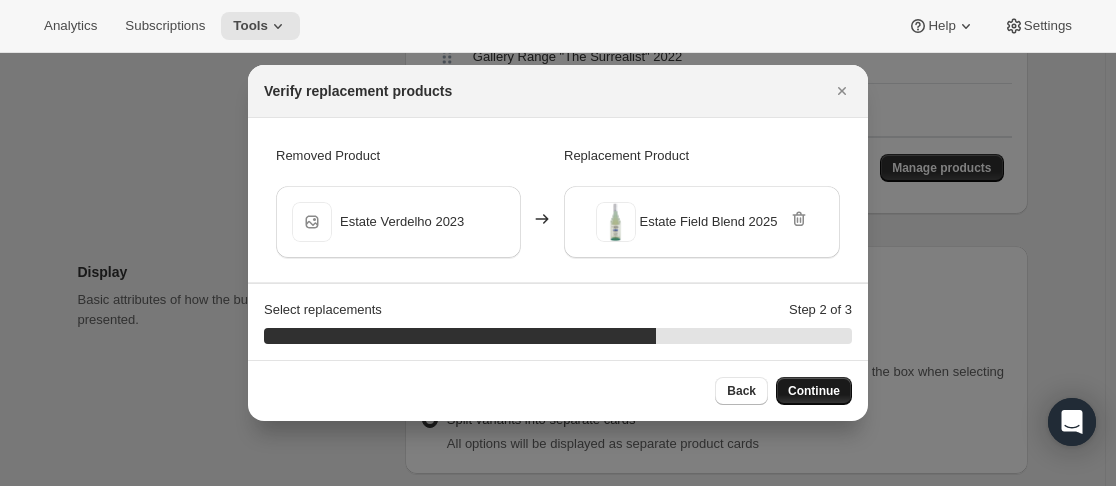 click on "Continue" at bounding box center [814, 391] 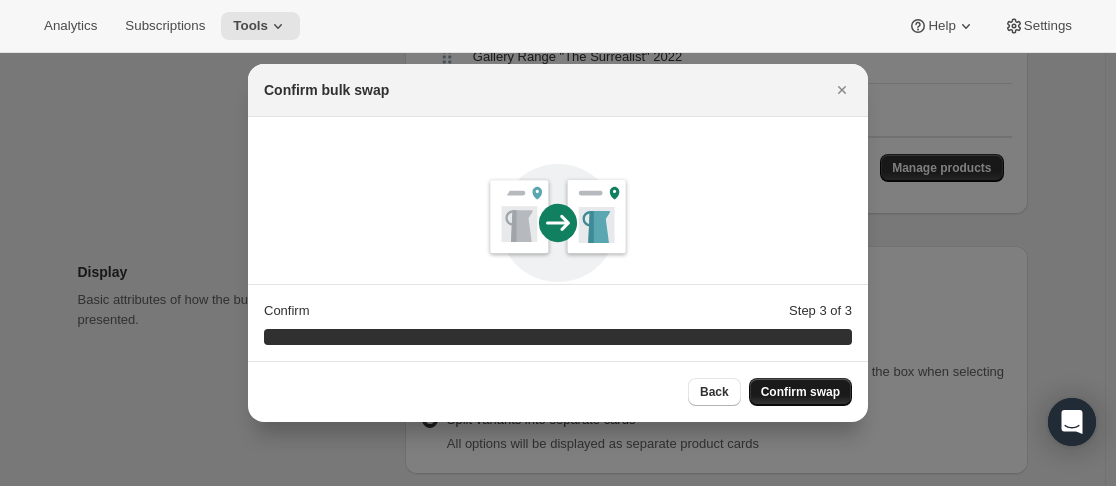 click on "Confirm swap" at bounding box center (800, 392) 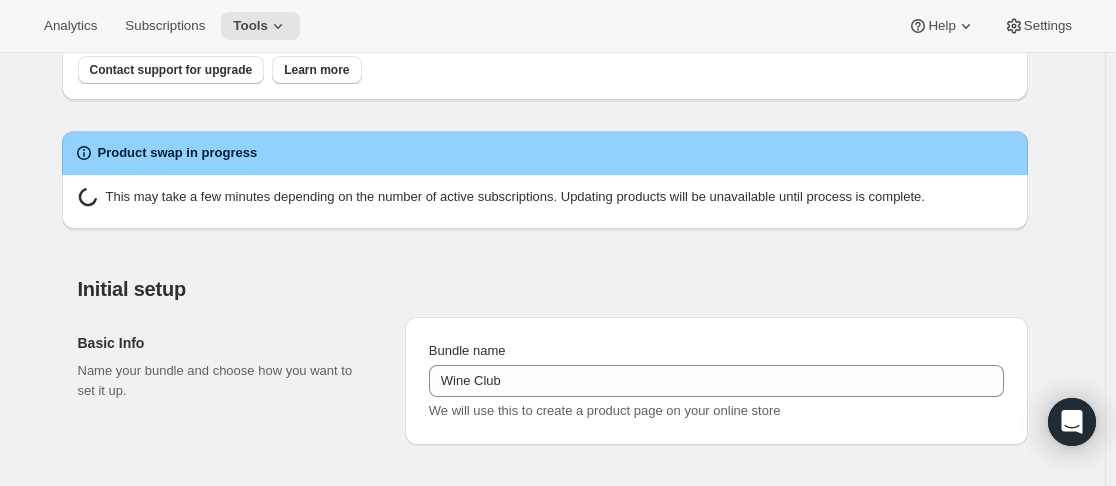scroll, scrollTop: 200, scrollLeft: 0, axis: vertical 